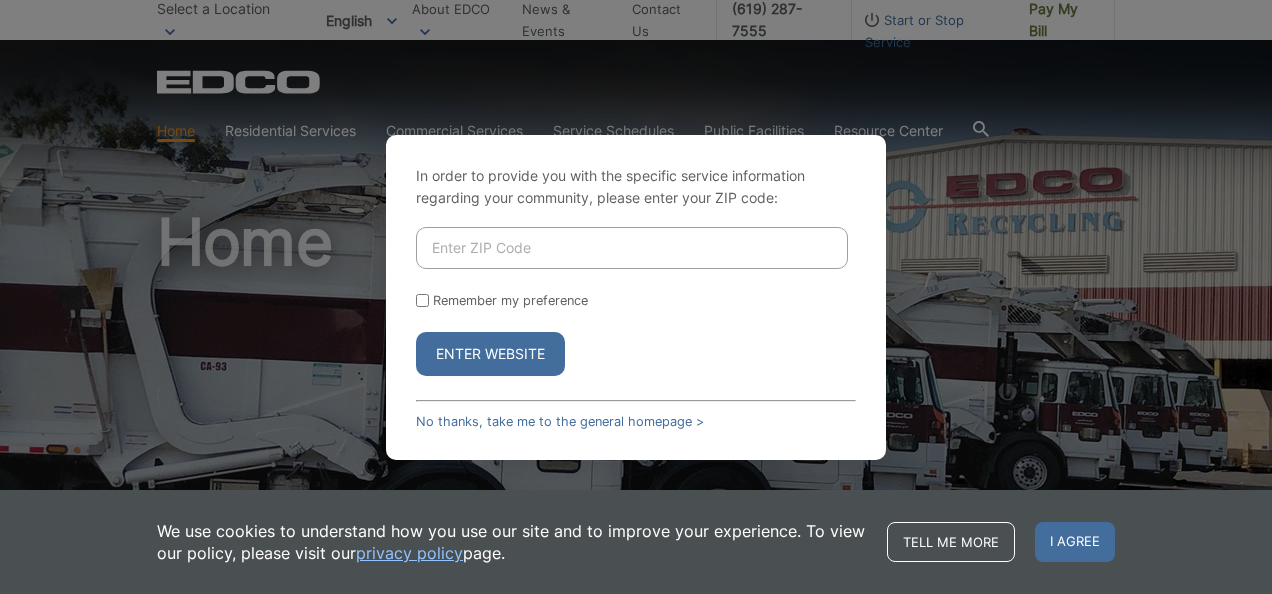 scroll, scrollTop: 0, scrollLeft: 0, axis: both 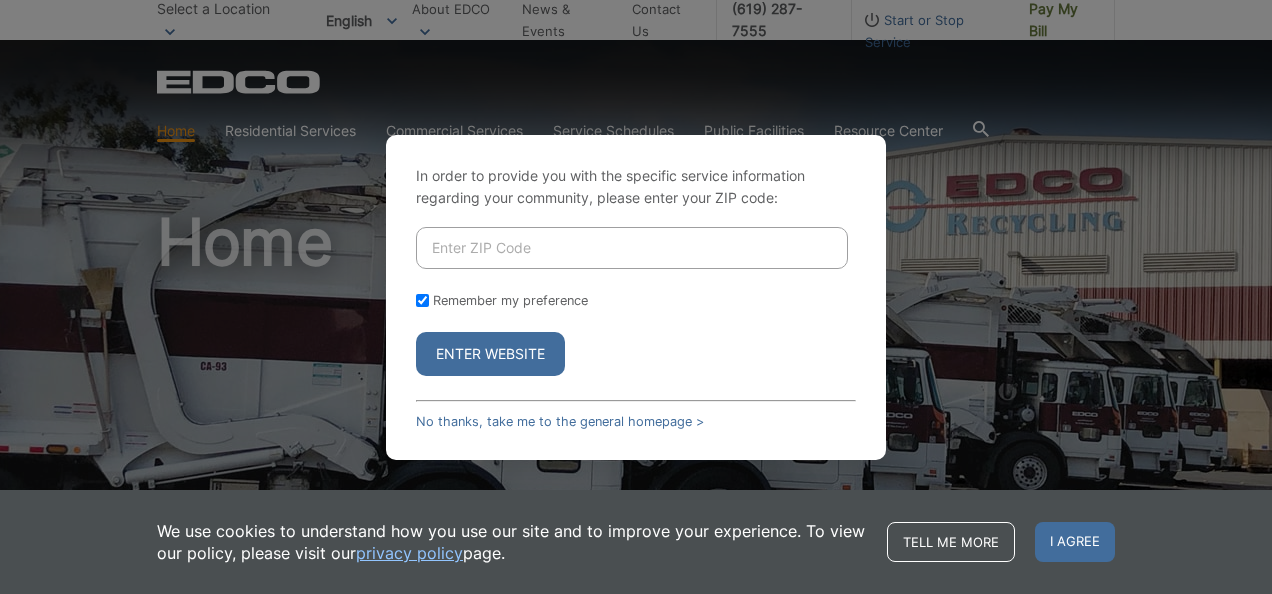 checkbox on "true" 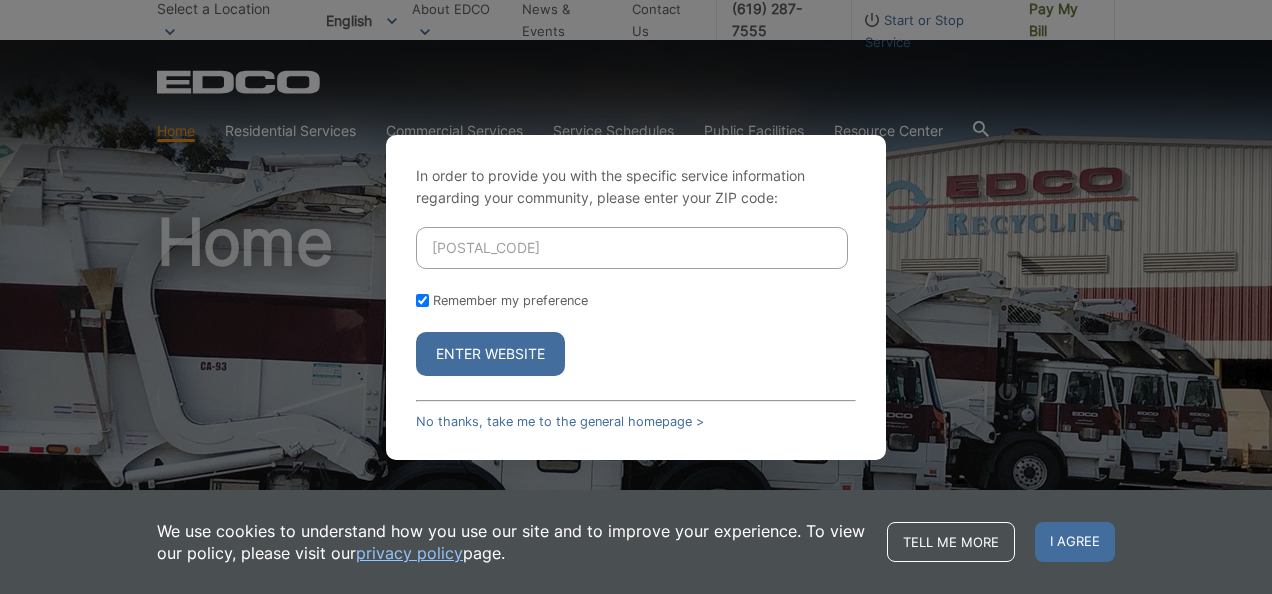 type on "92154" 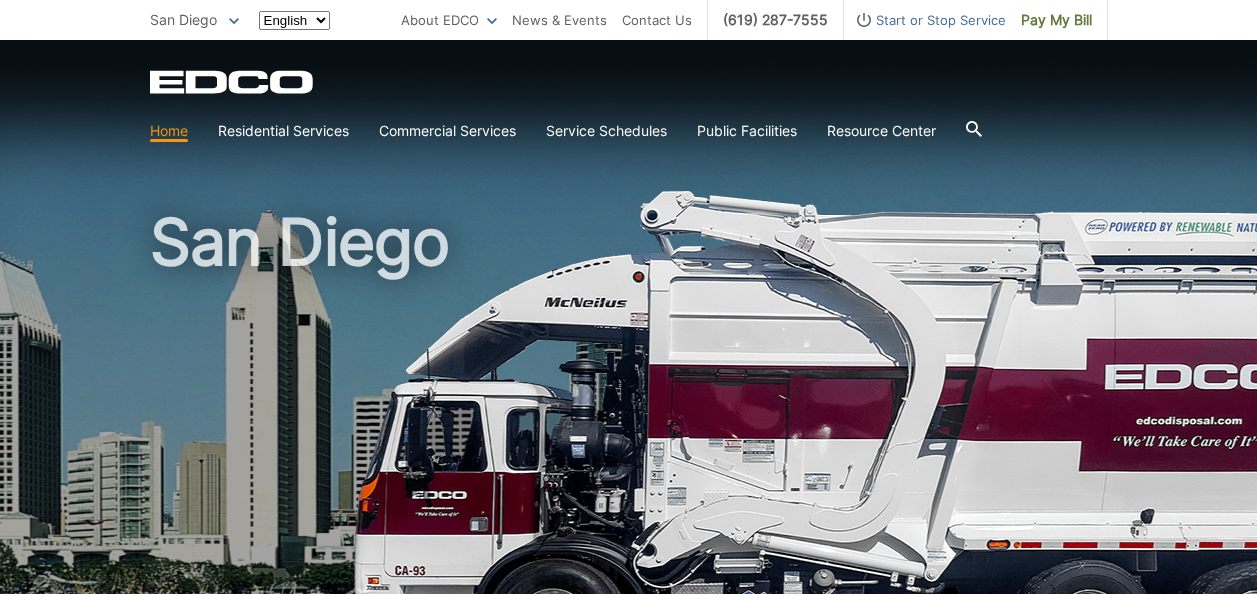 scroll, scrollTop: 0, scrollLeft: 0, axis: both 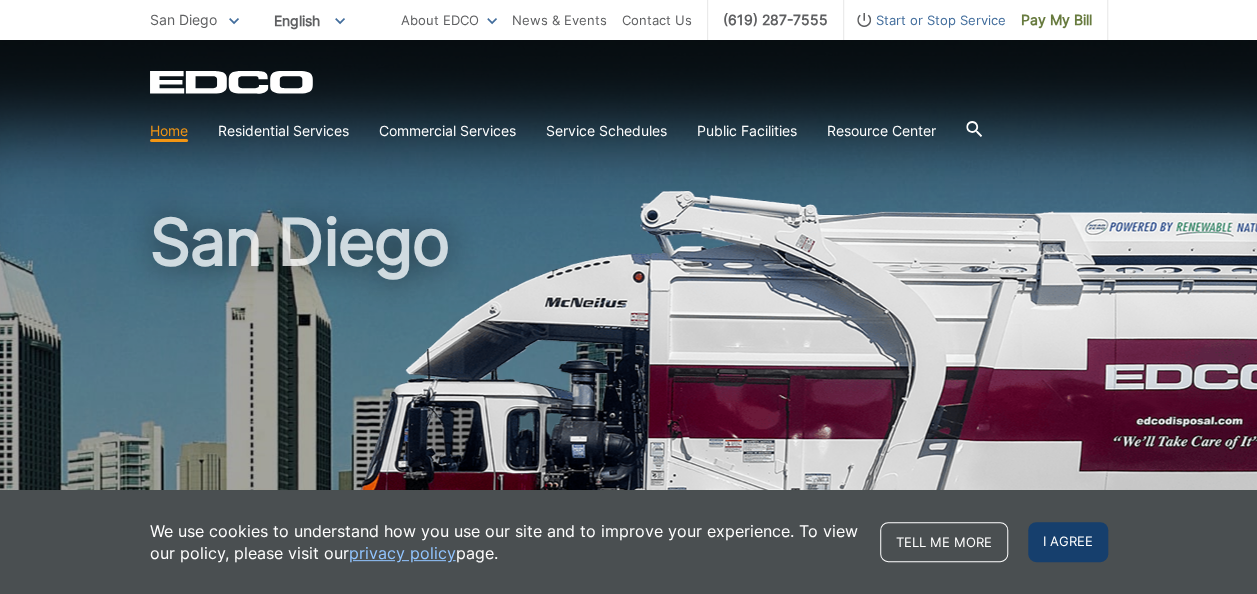 click on "I agree" at bounding box center (1068, 542) 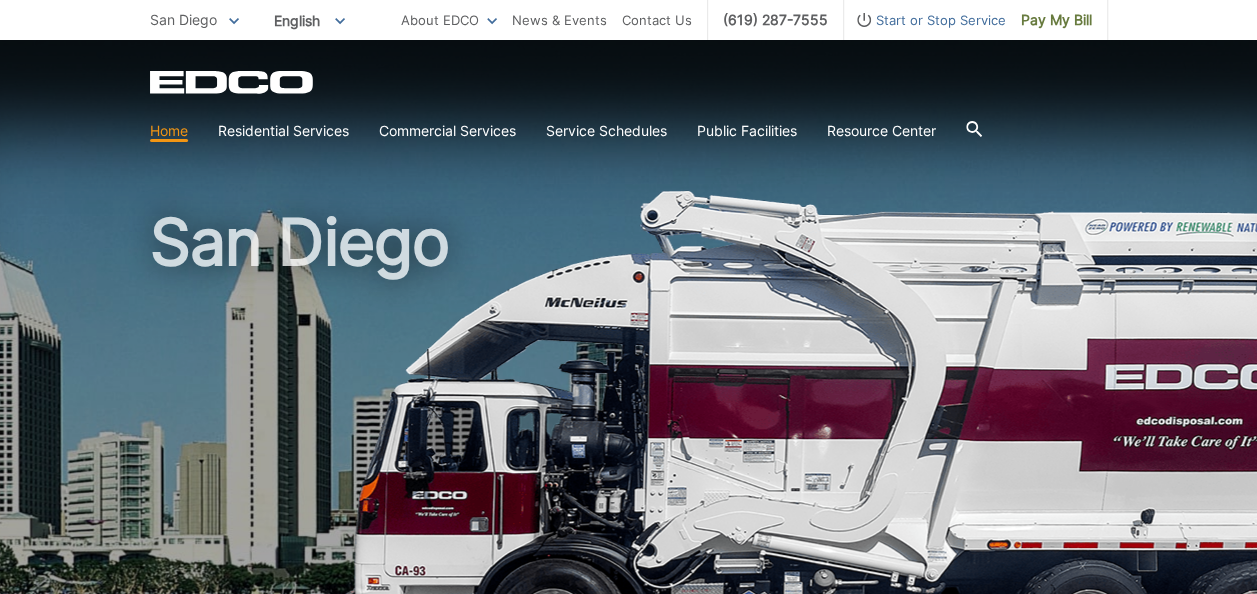 click on "Home" at bounding box center [169, 131] 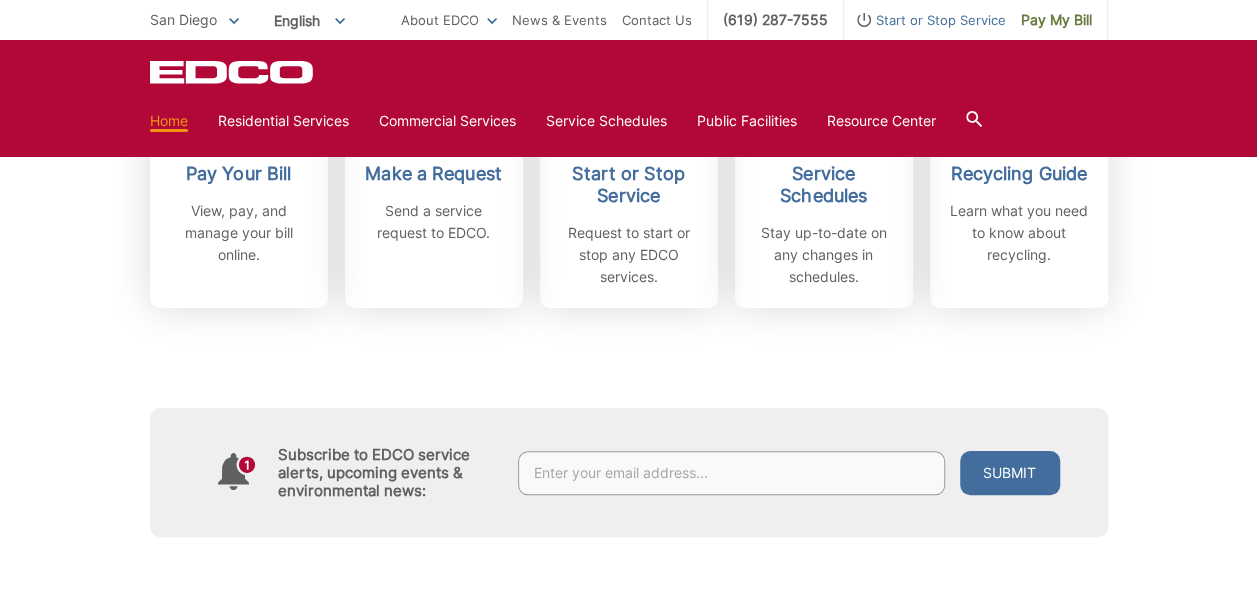 scroll, scrollTop: 600, scrollLeft: 0, axis: vertical 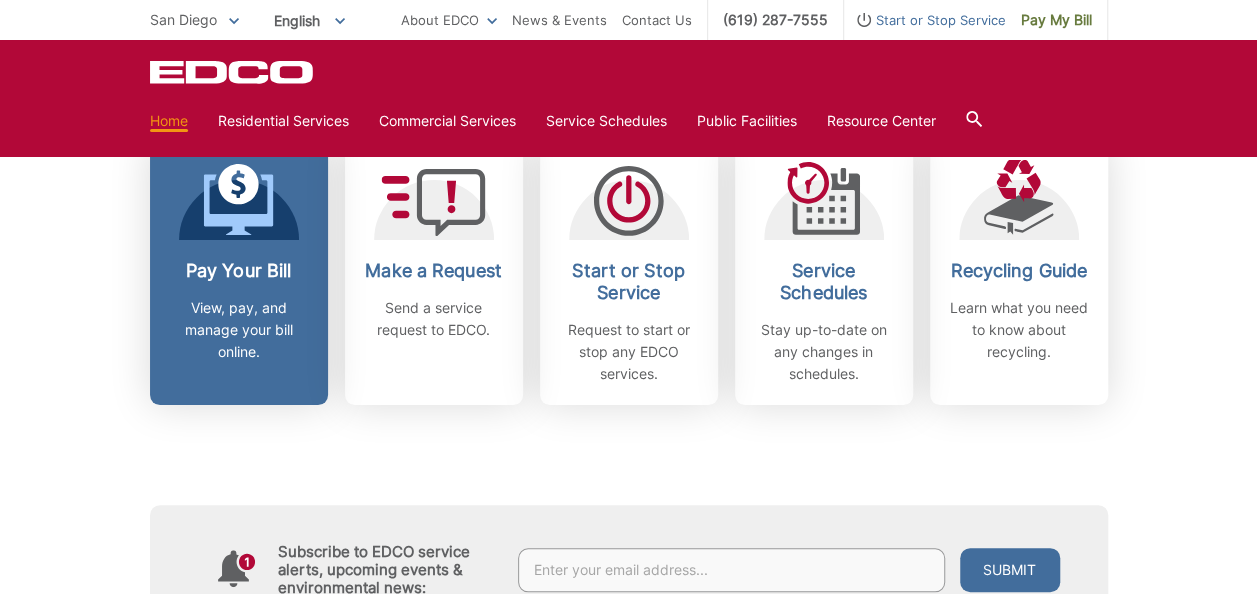 click on "Pay Your Bill
View, pay, and manage your bill online." at bounding box center (239, 311) 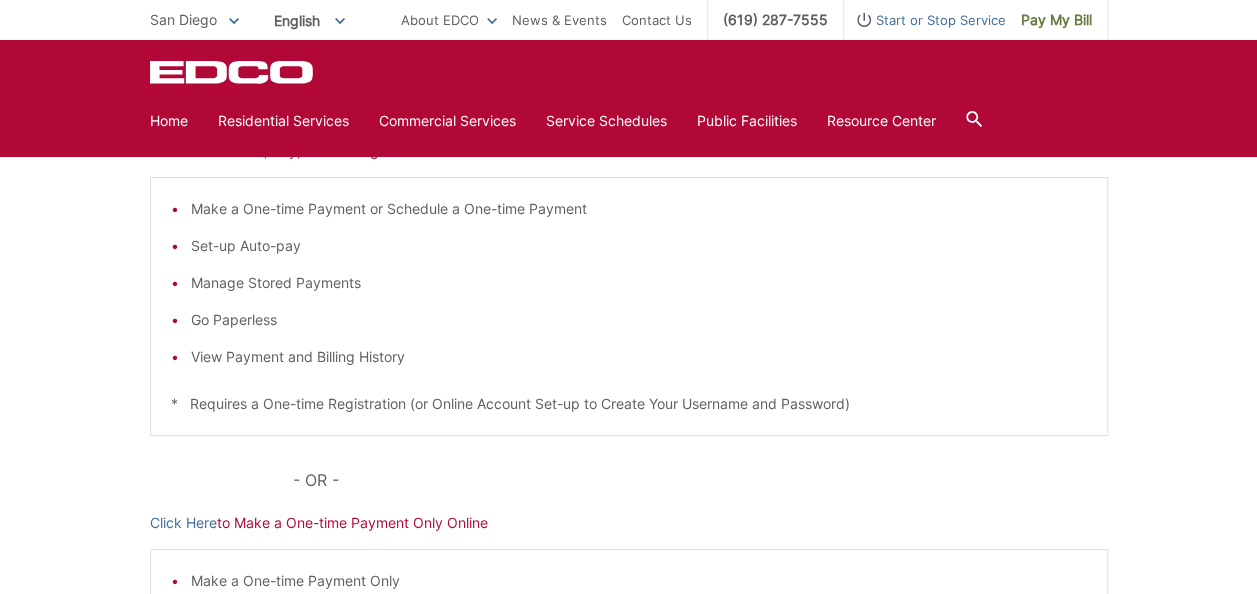 scroll, scrollTop: 162, scrollLeft: 0, axis: vertical 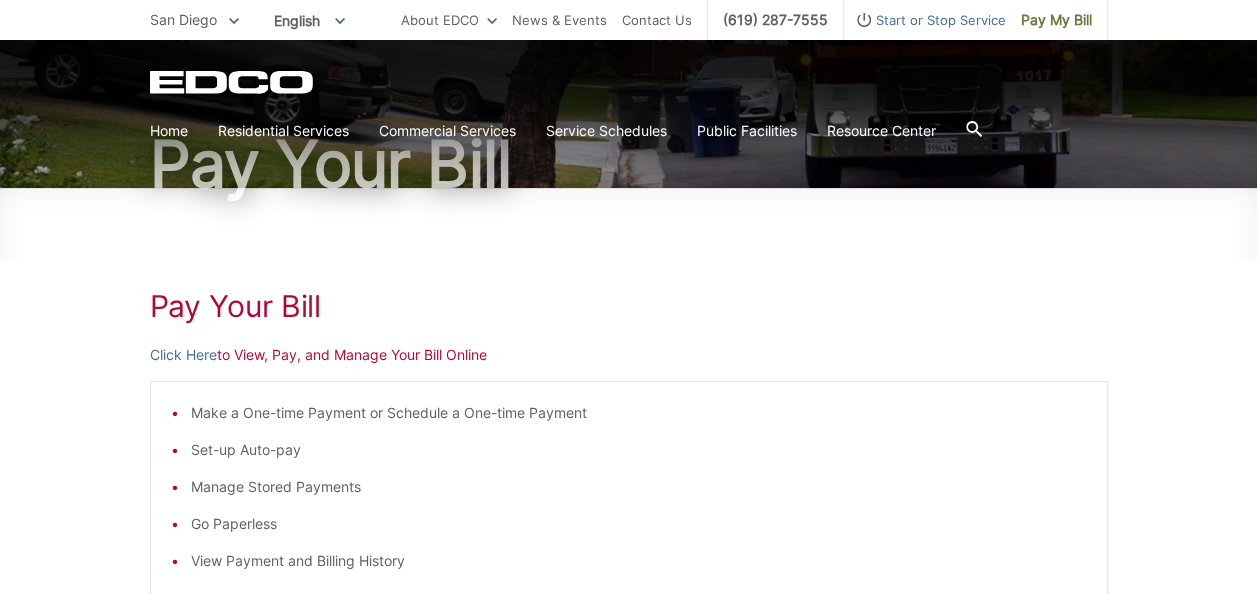 click on "Pay Your Bill
Click Here  to View, Pay, and Manage Your Bill Online
Make a One-time Payment or Schedule a One-time Payment
Set-up Auto-pay
Manage Stored Payments
Go Paperless
View Payment and Billing History
*   Requires a One-time Registration (or Online Account Set-up to Create Your Username and Password)
- OR -
Click Here  to Make a One-time Payment Only Online
Make a One-time Payment Only
*   DOES NOT Require a One-time Registration (or Online Account Set-up)" at bounding box center (629, 591) 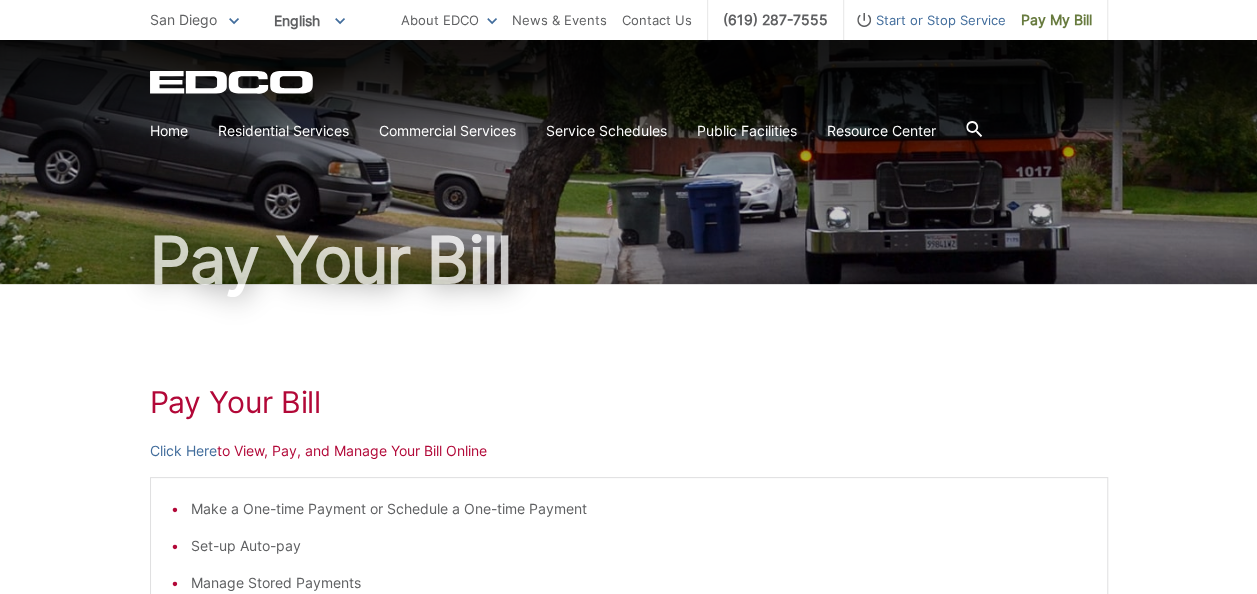 scroll, scrollTop: 62, scrollLeft: 0, axis: vertical 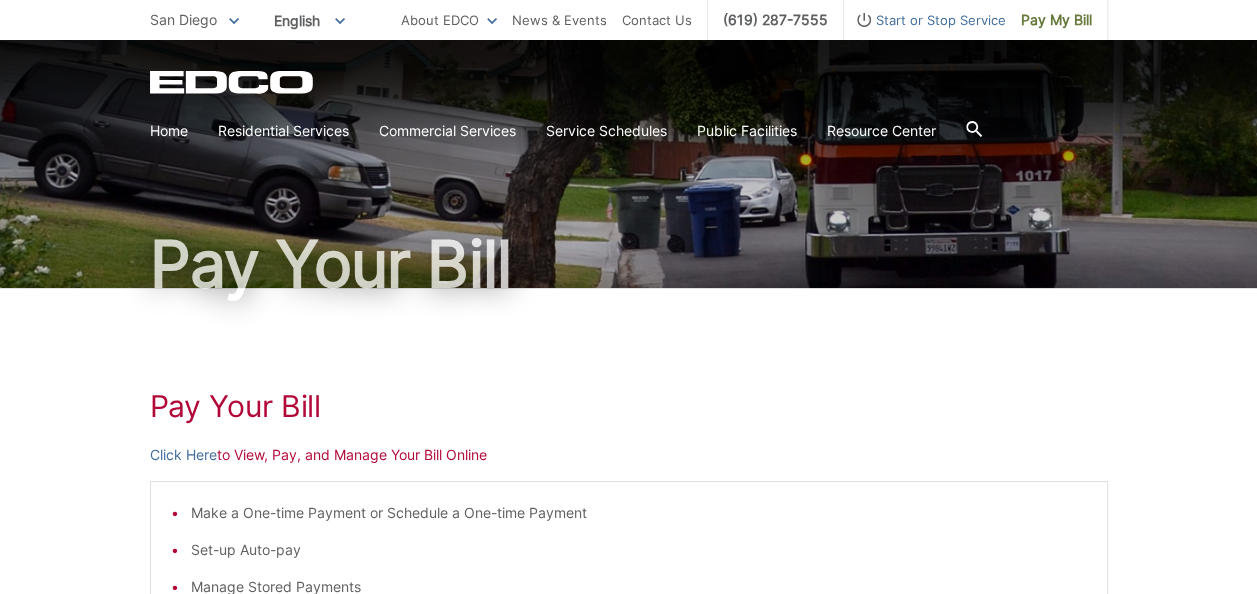 click on "EDCO Logo" 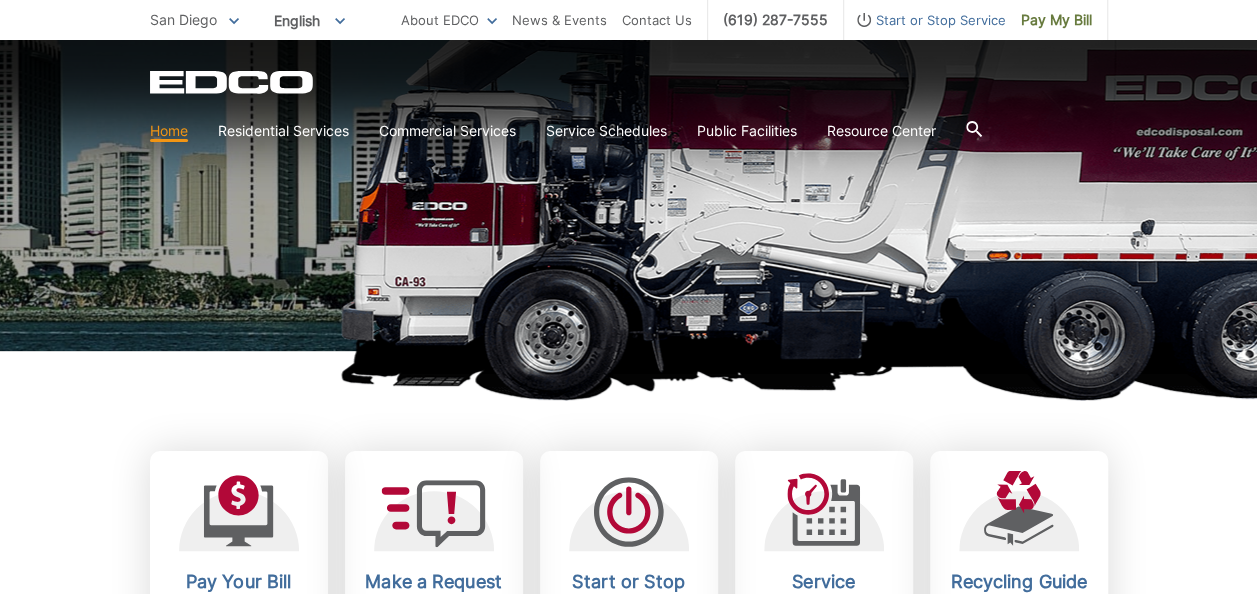 scroll, scrollTop: 500, scrollLeft: 0, axis: vertical 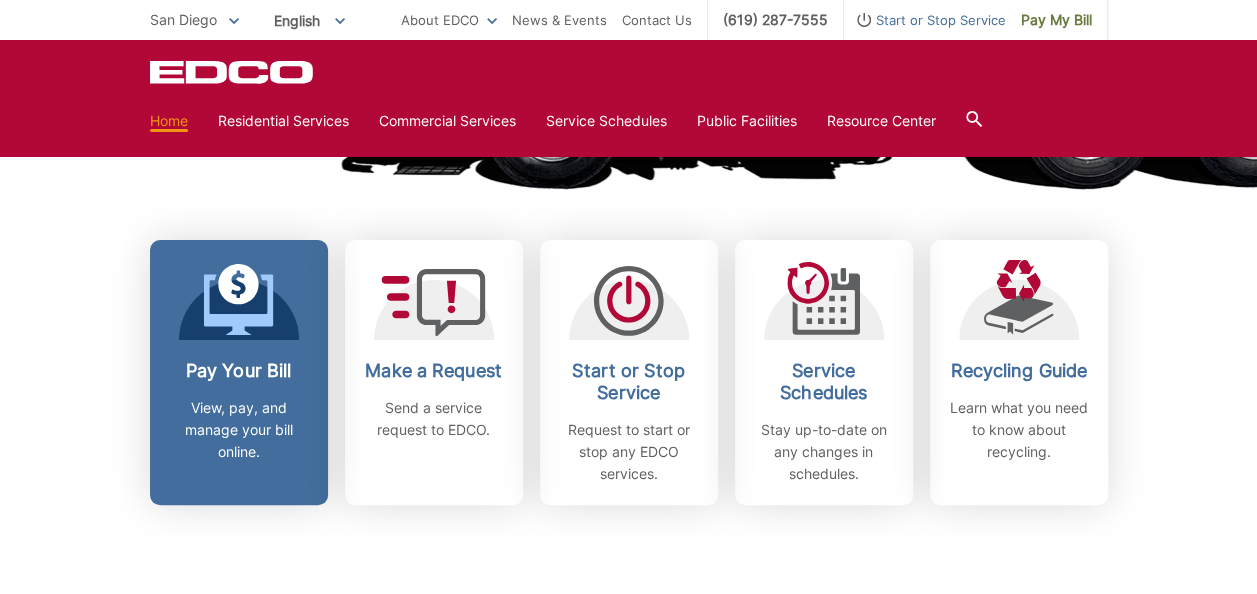 click on "View, pay, and manage your bill online." at bounding box center (239, 430) 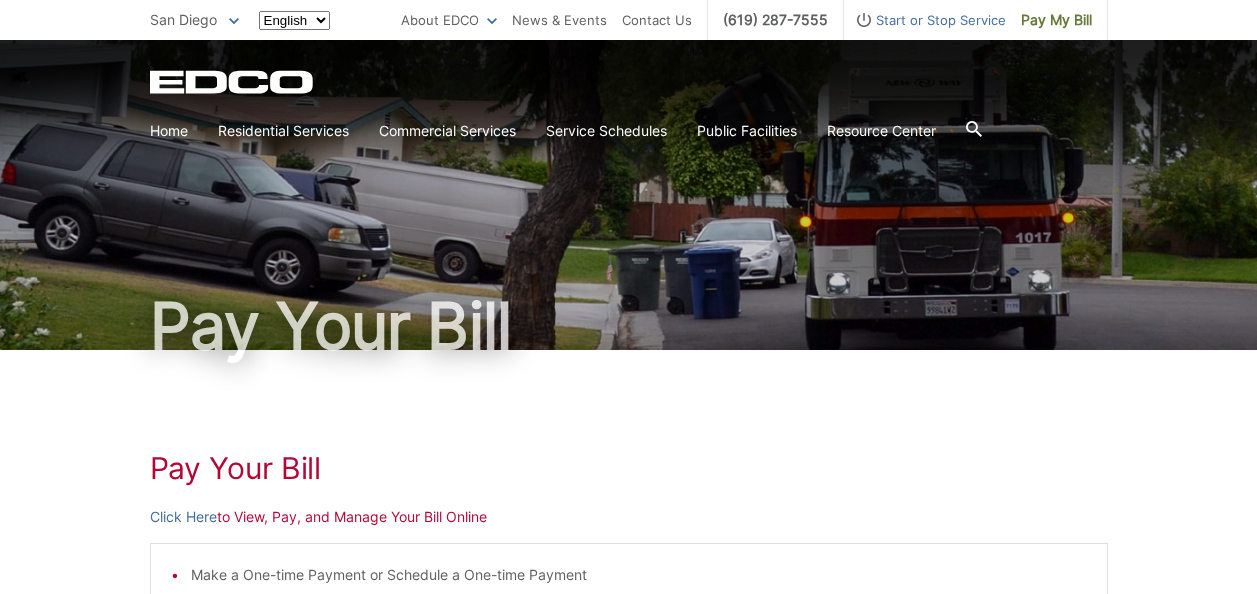 scroll, scrollTop: 0, scrollLeft: 0, axis: both 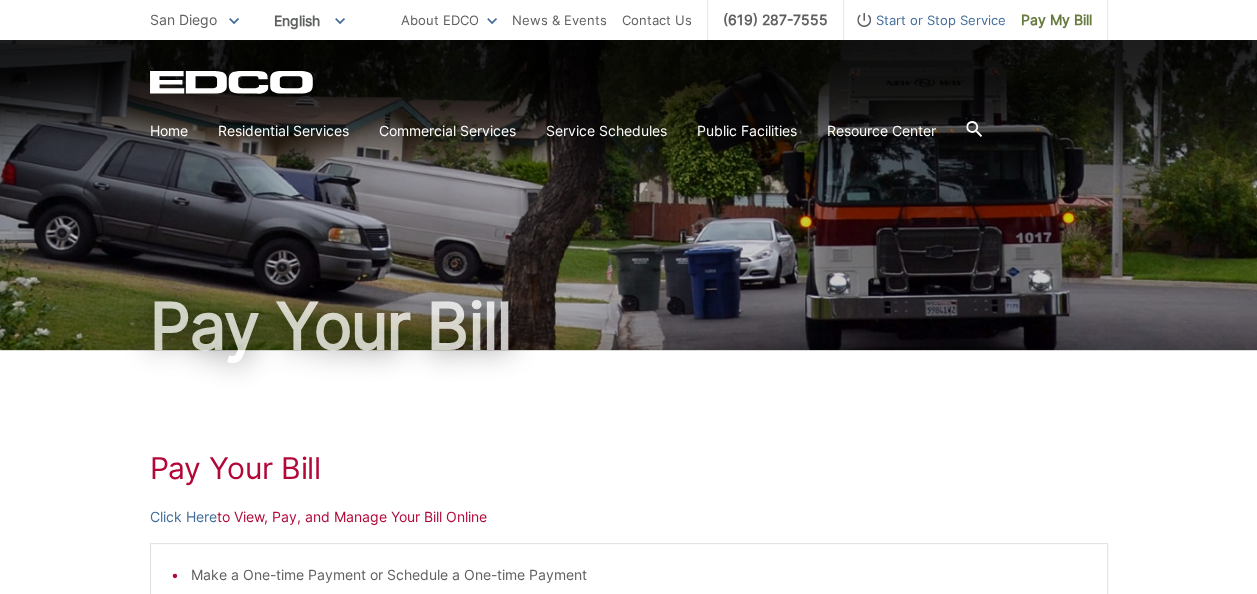 click on "Pay Your Bill" at bounding box center [629, 468] 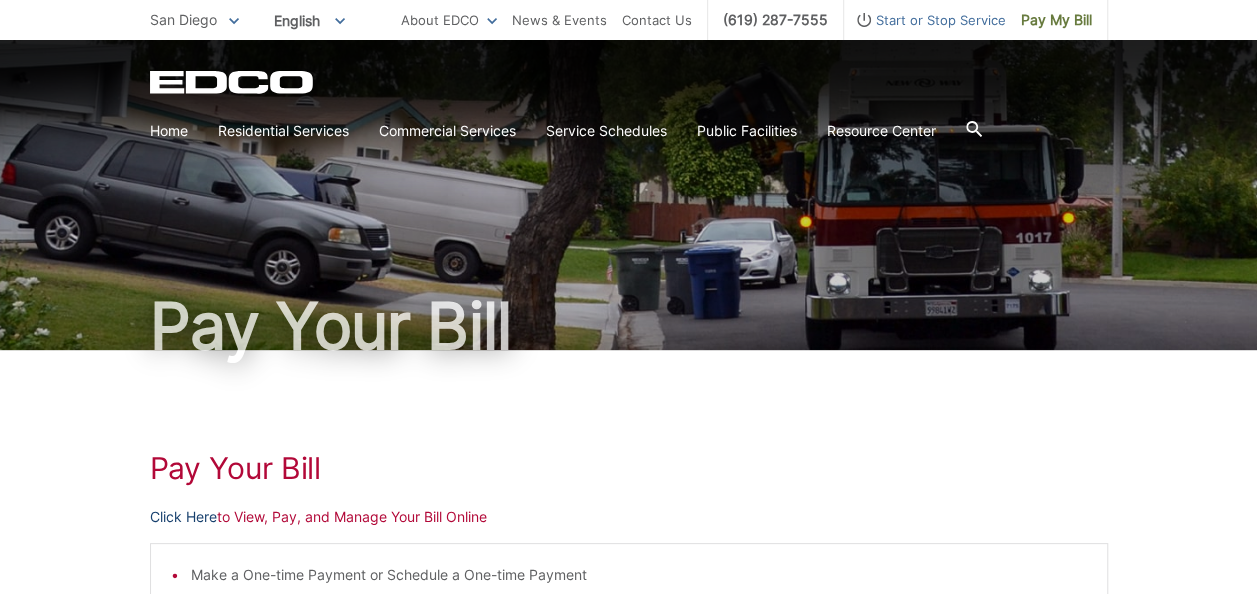 click on "Click Here" at bounding box center [183, 517] 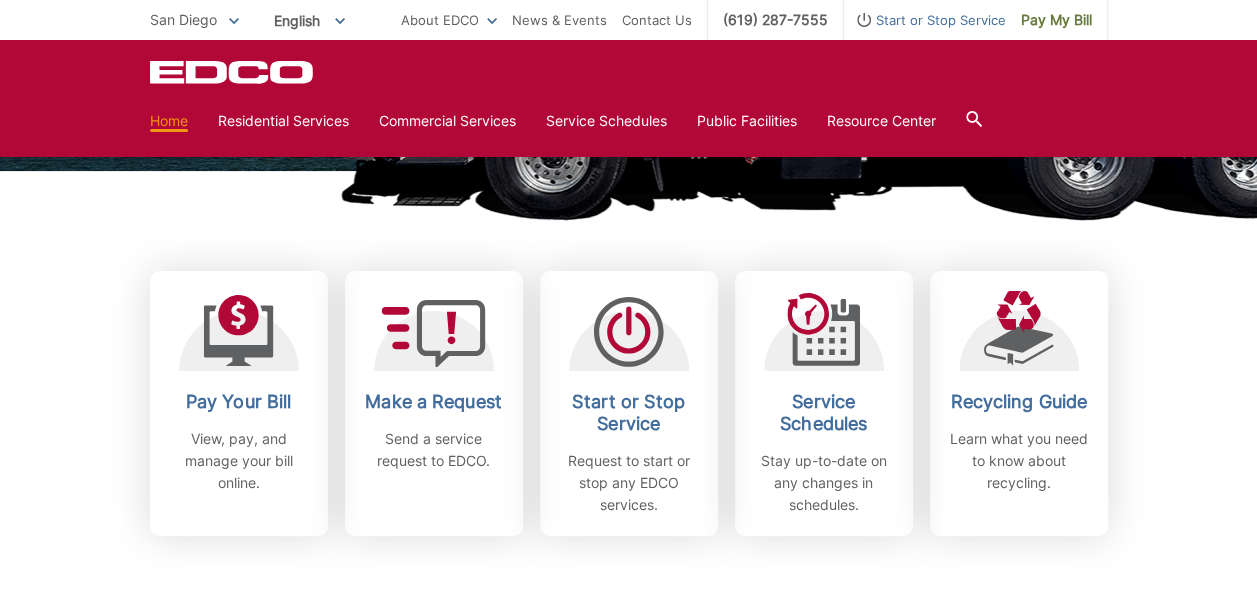 scroll, scrollTop: 500, scrollLeft: 0, axis: vertical 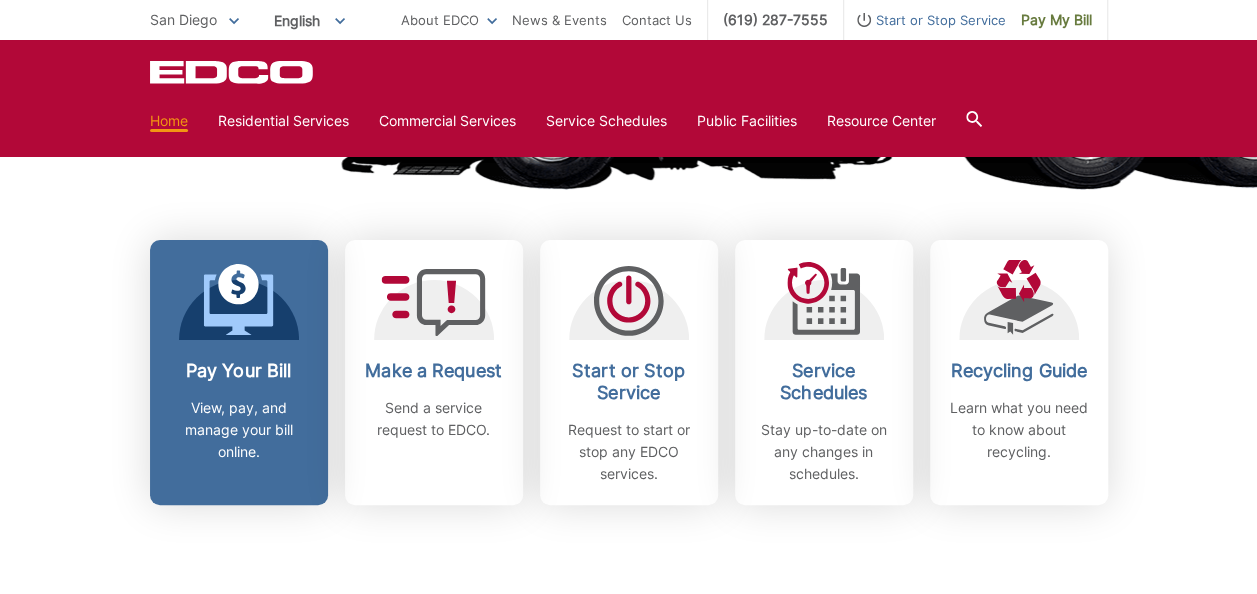 click on "Pay Your Bill" at bounding box center [239, 371] 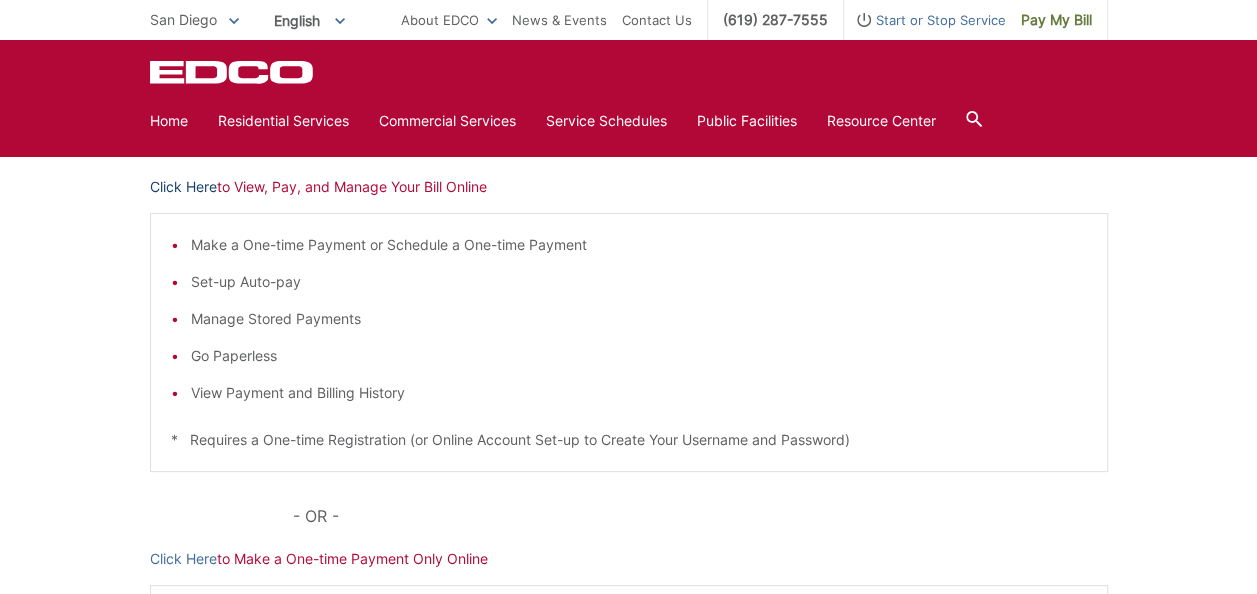 scroll, scrollTop: 300, scrollLeft: 0, axis: vertical 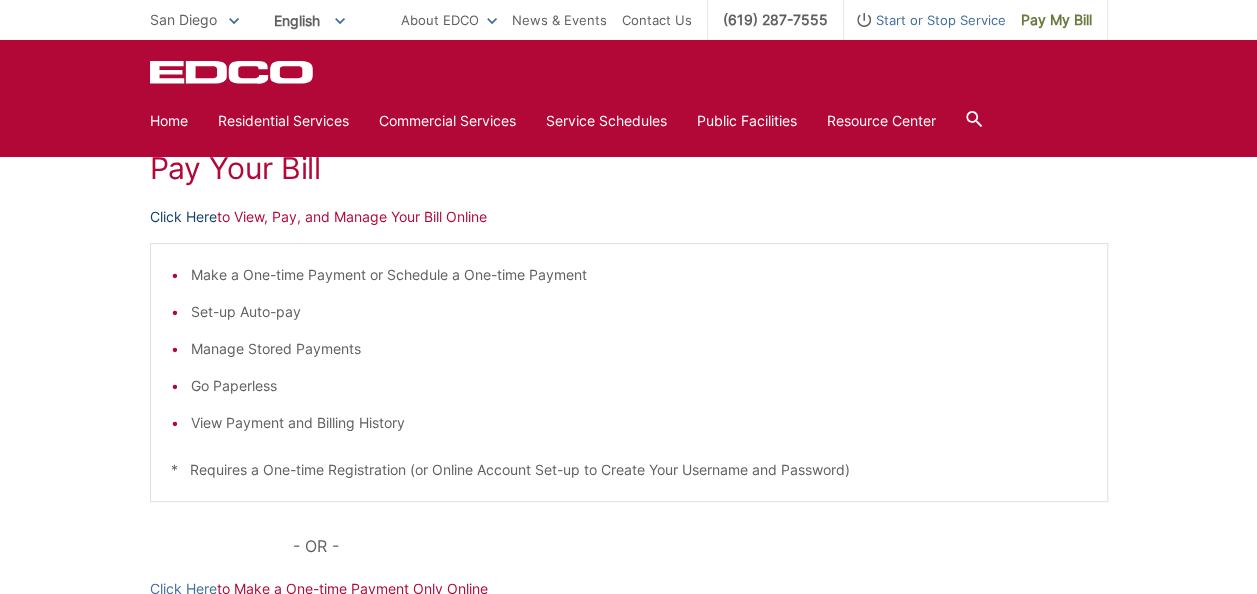 click on "Click Here" at bounding box center [183, 217] 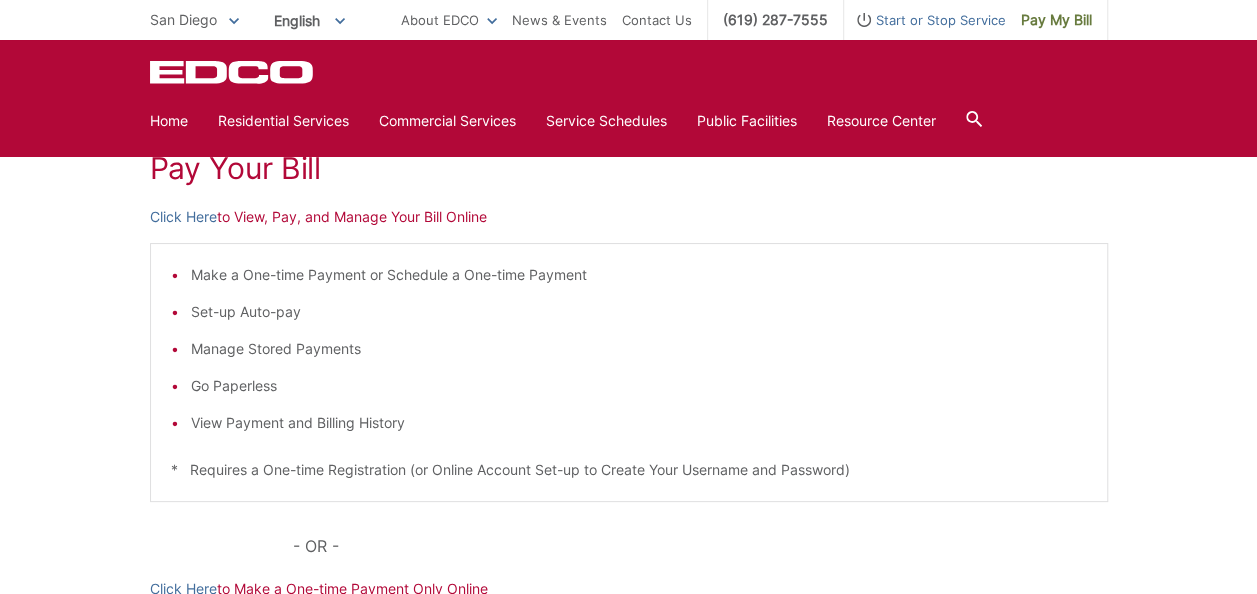 scroll, scrollTop: 200, scrollLeft: 0, axis: vertical 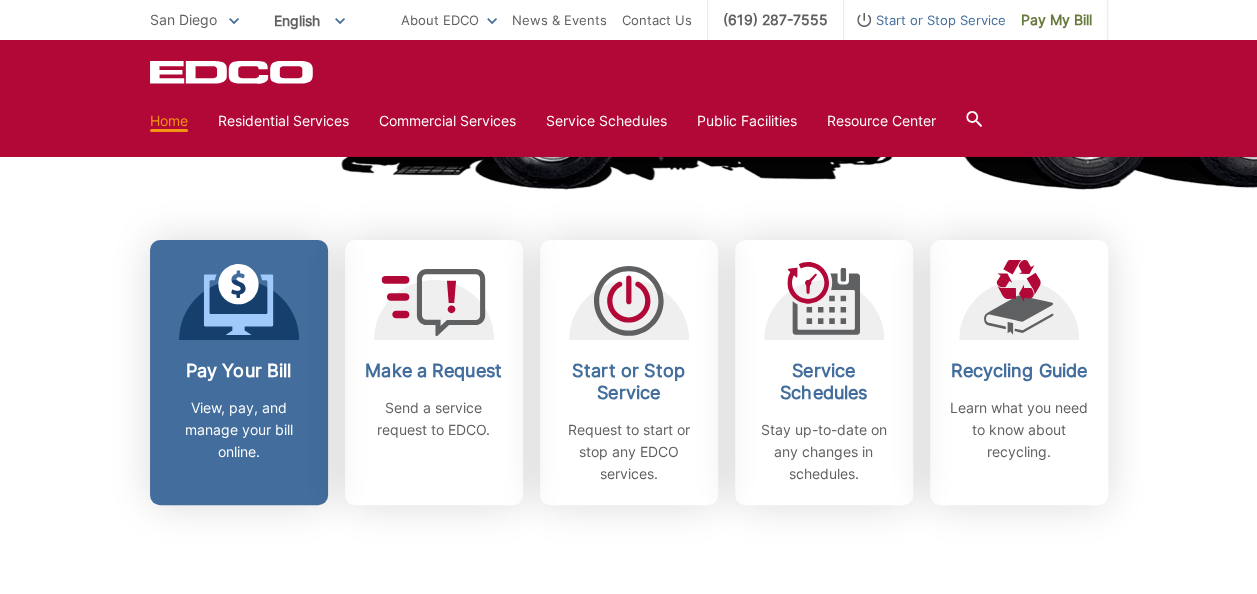 click 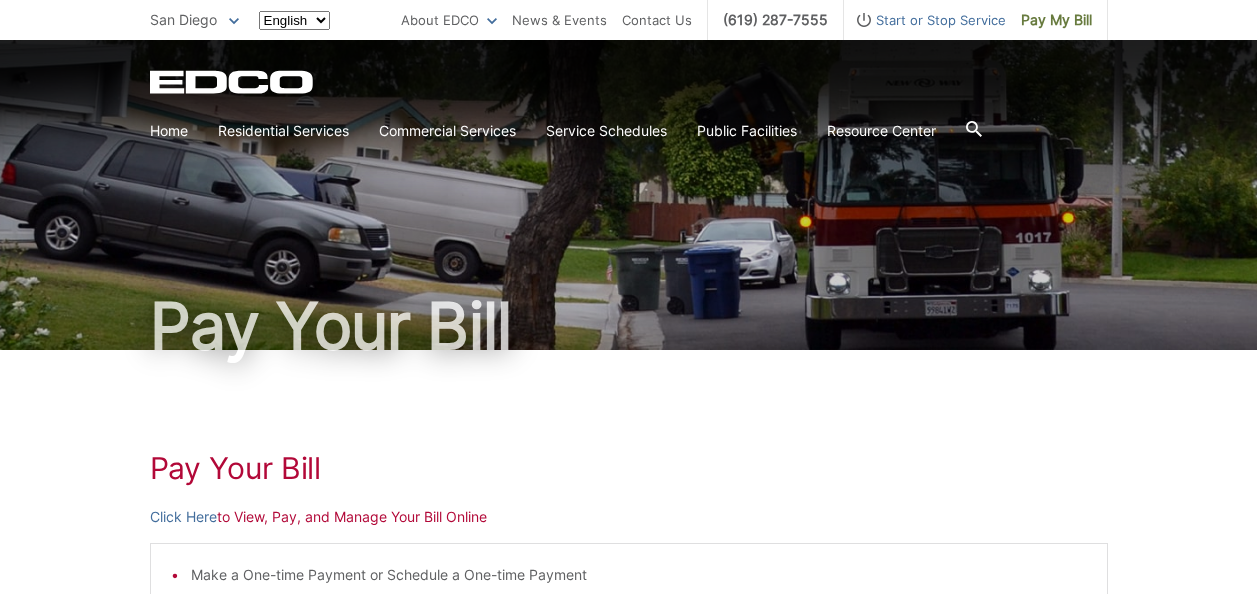 scroll, scrollTop: 0, scrollLeft: 0, axis: both 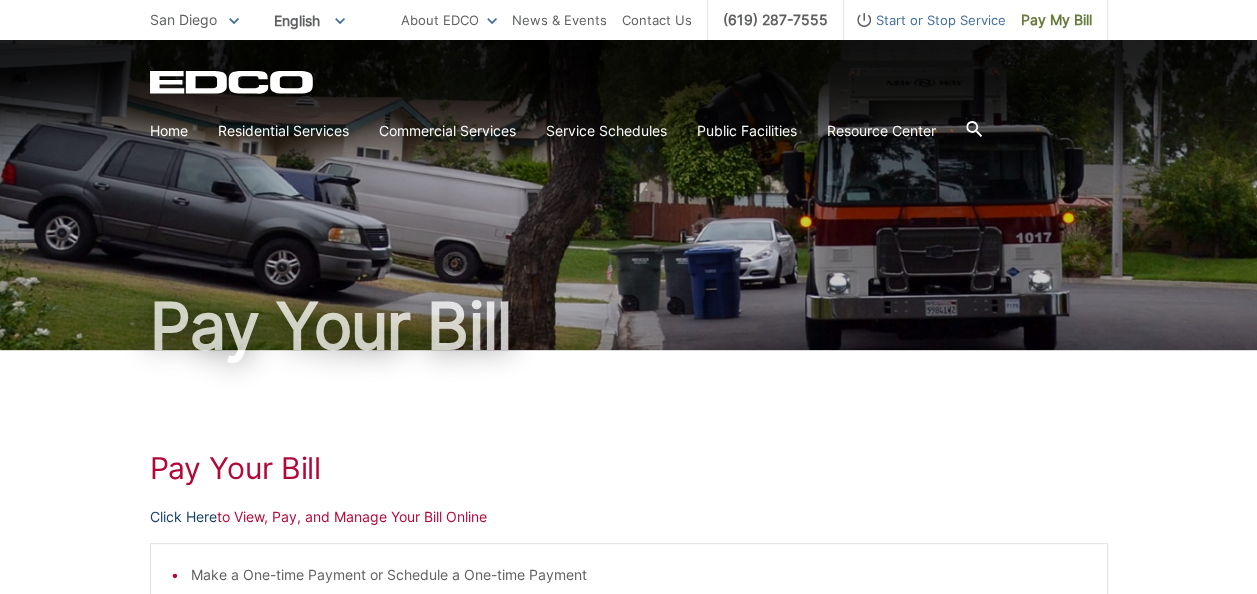 click on "Click Here" at bounding box center [183, 517] 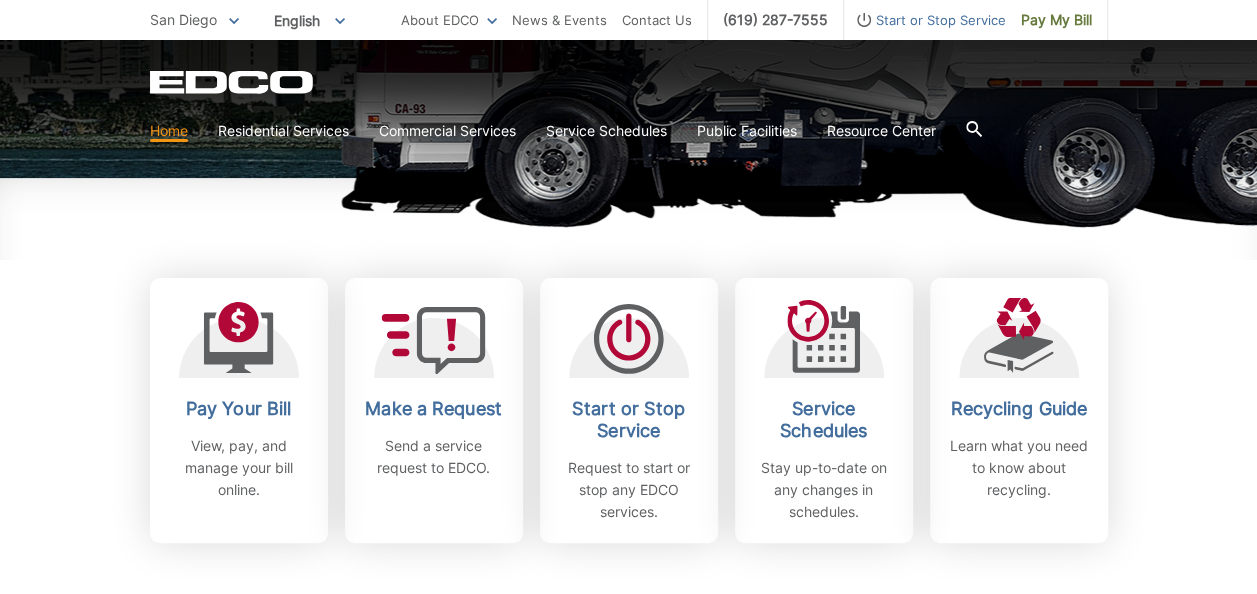 scroll, scrollTop: 500, scrollLeft: 0, axis: vertical 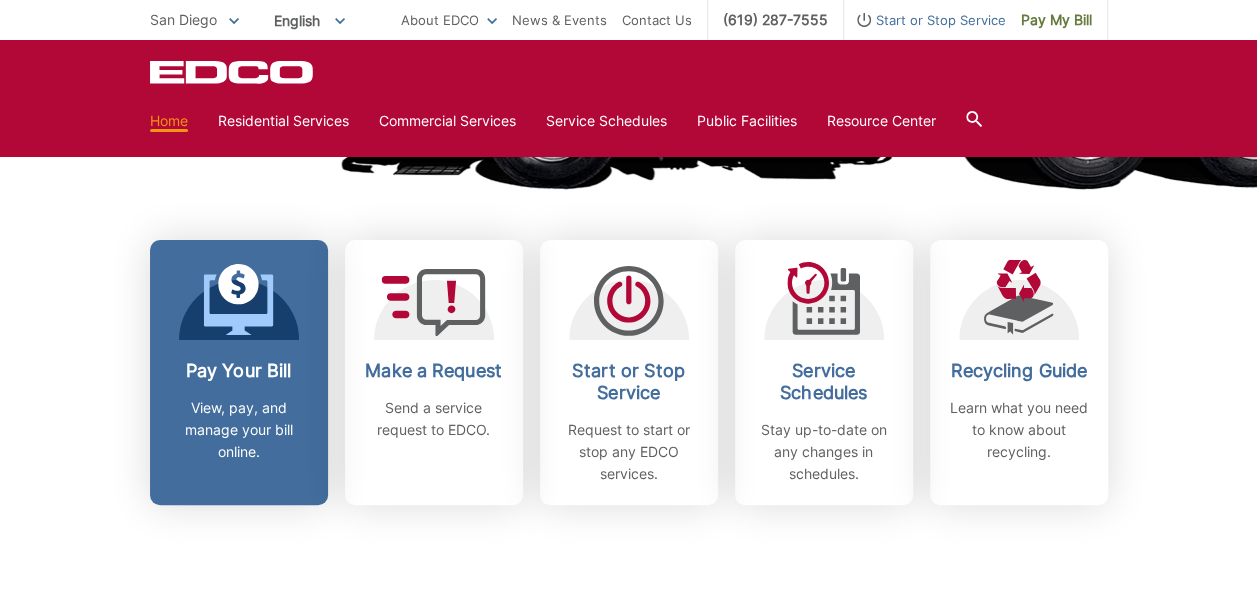 click 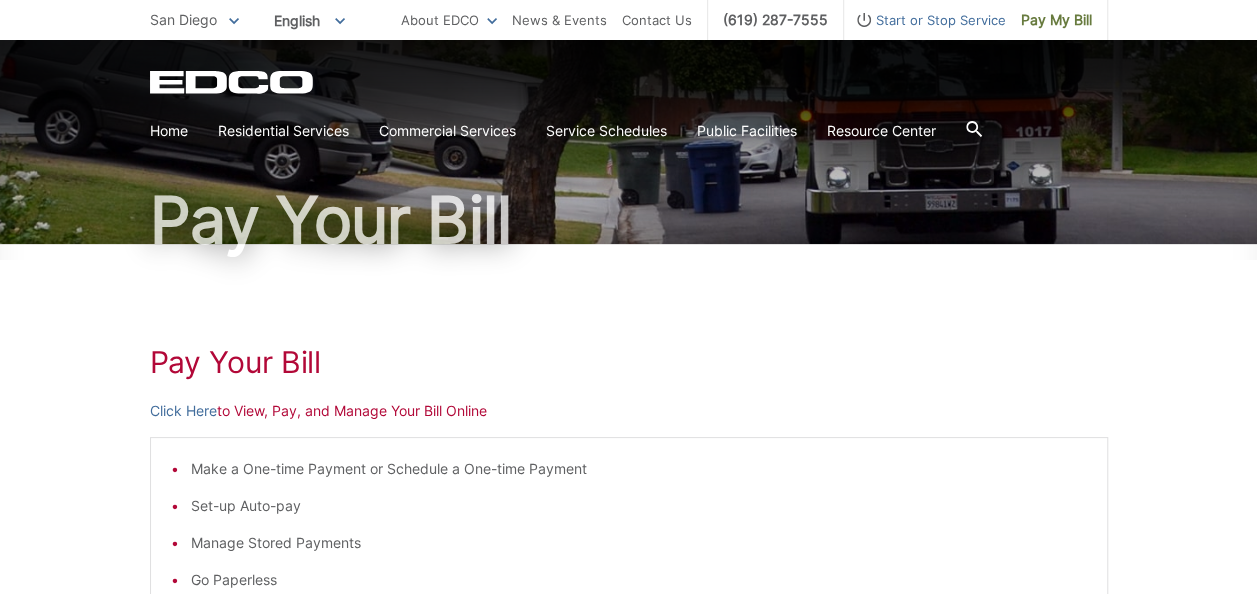 scroll, scrollTop: 200, scrollLeft: 0, axis: vertical 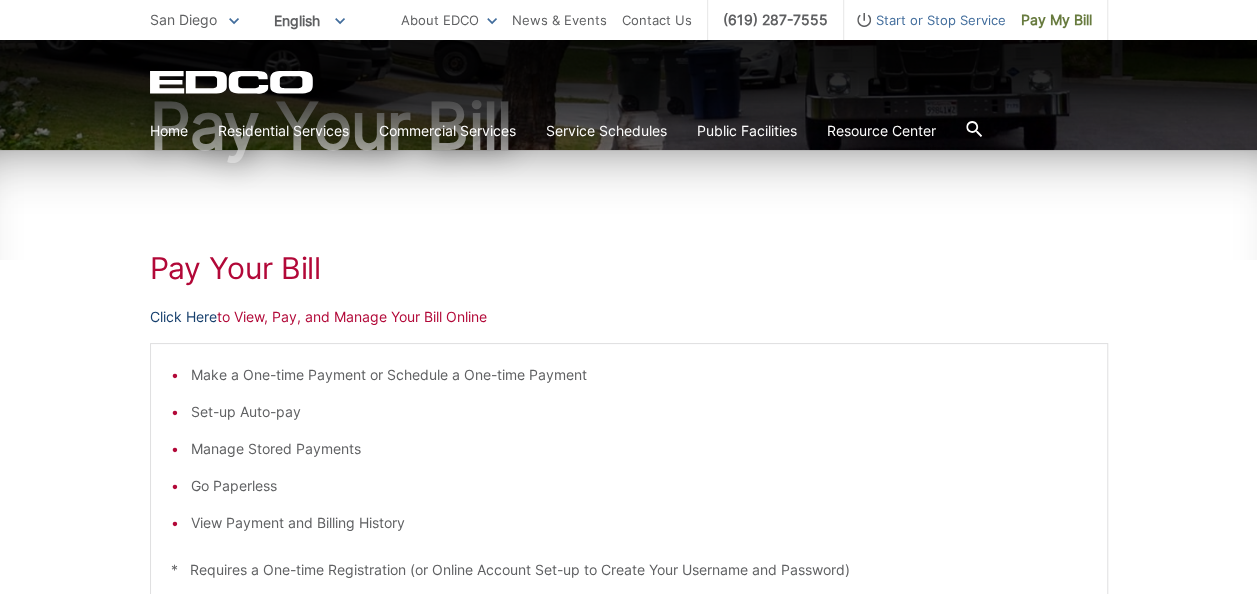 click on "Click Here" at bounding box center [183, 317] 